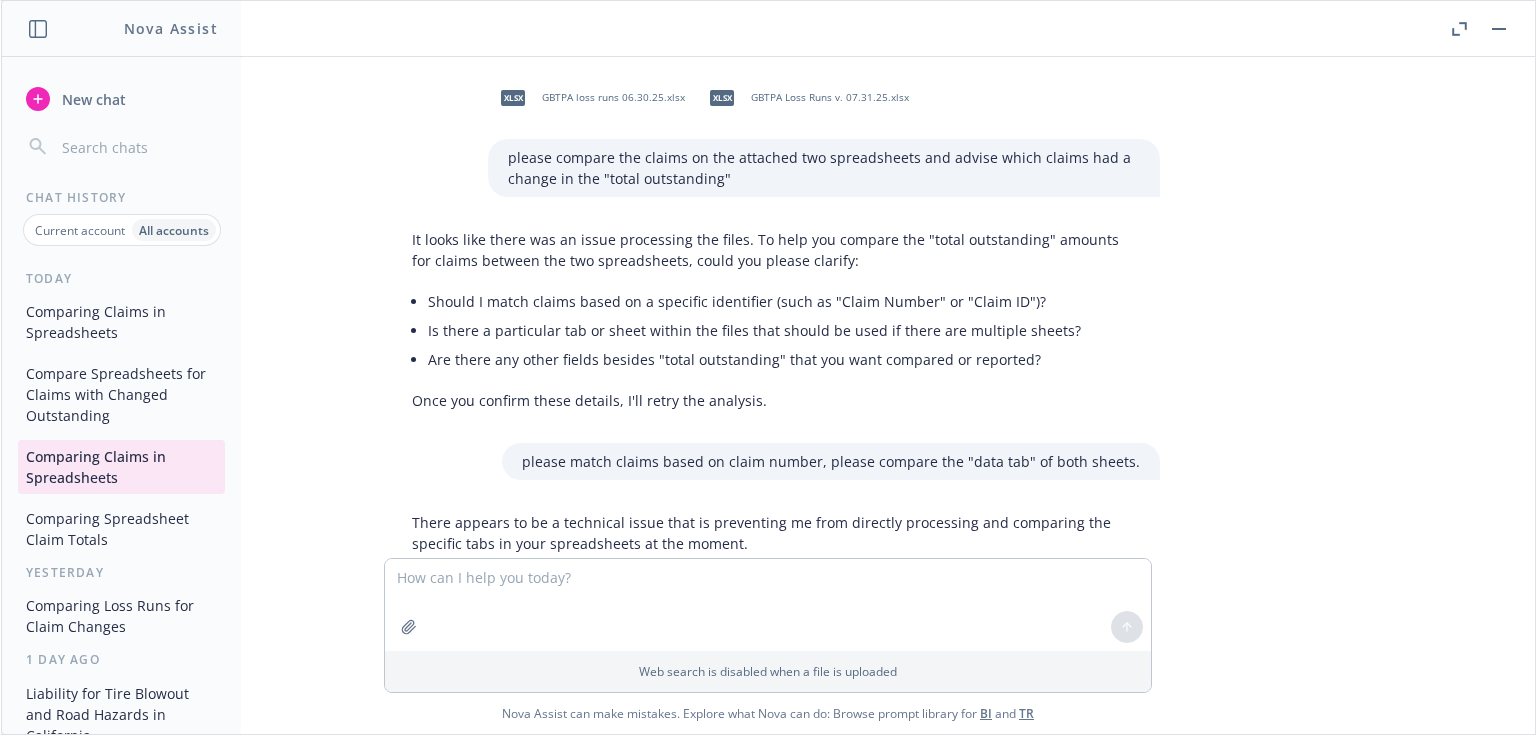 scroll, scrollTop: 0, scrollLeft: 0, axis: both 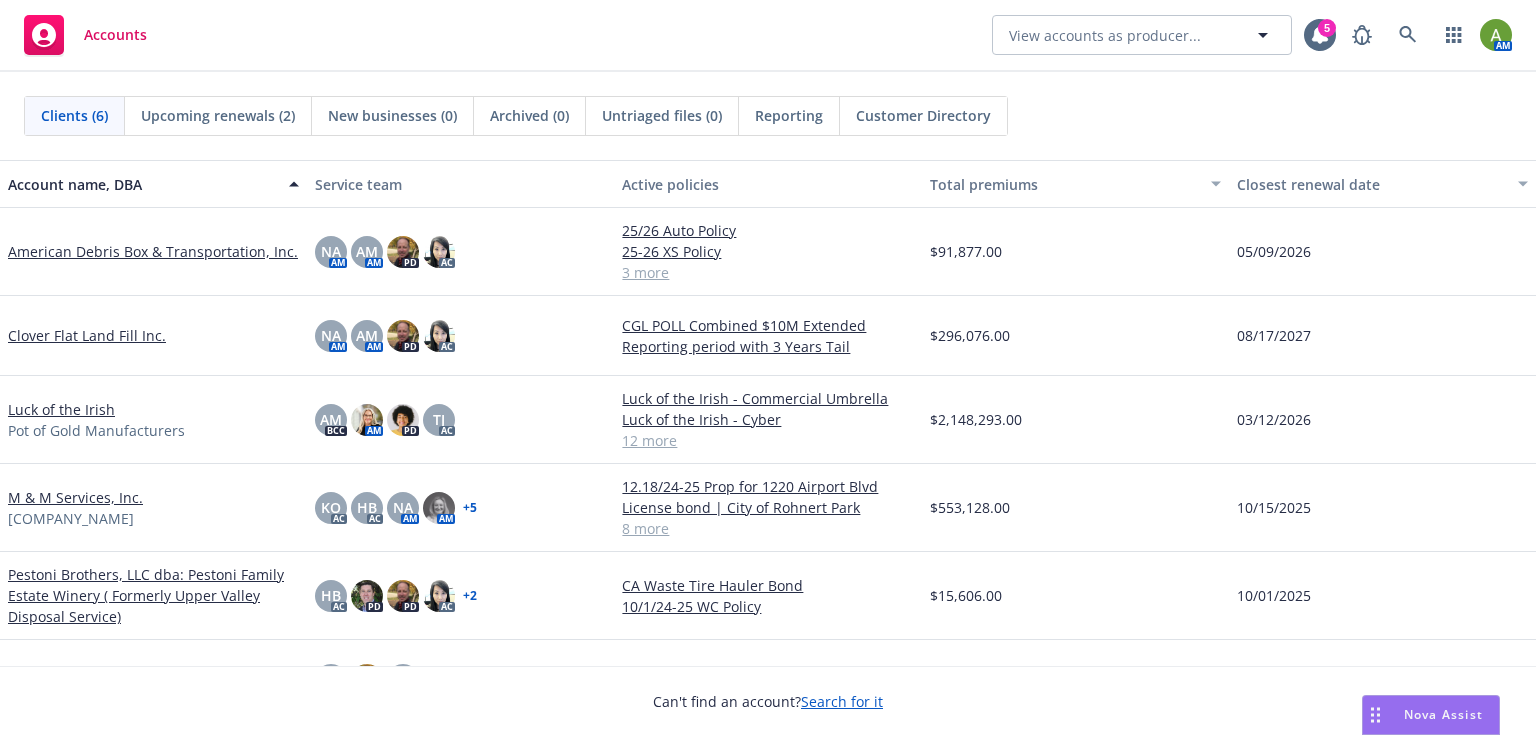 click 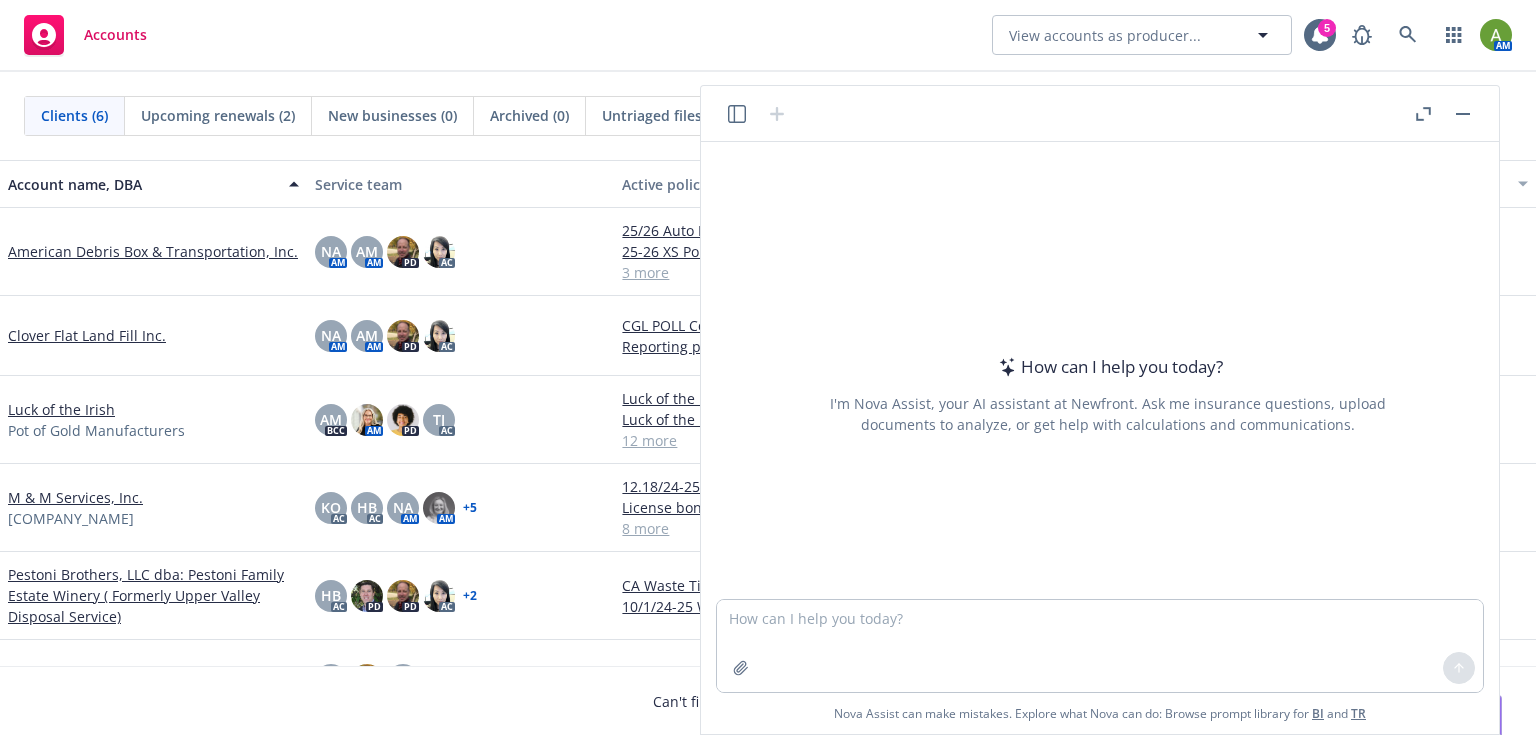 click 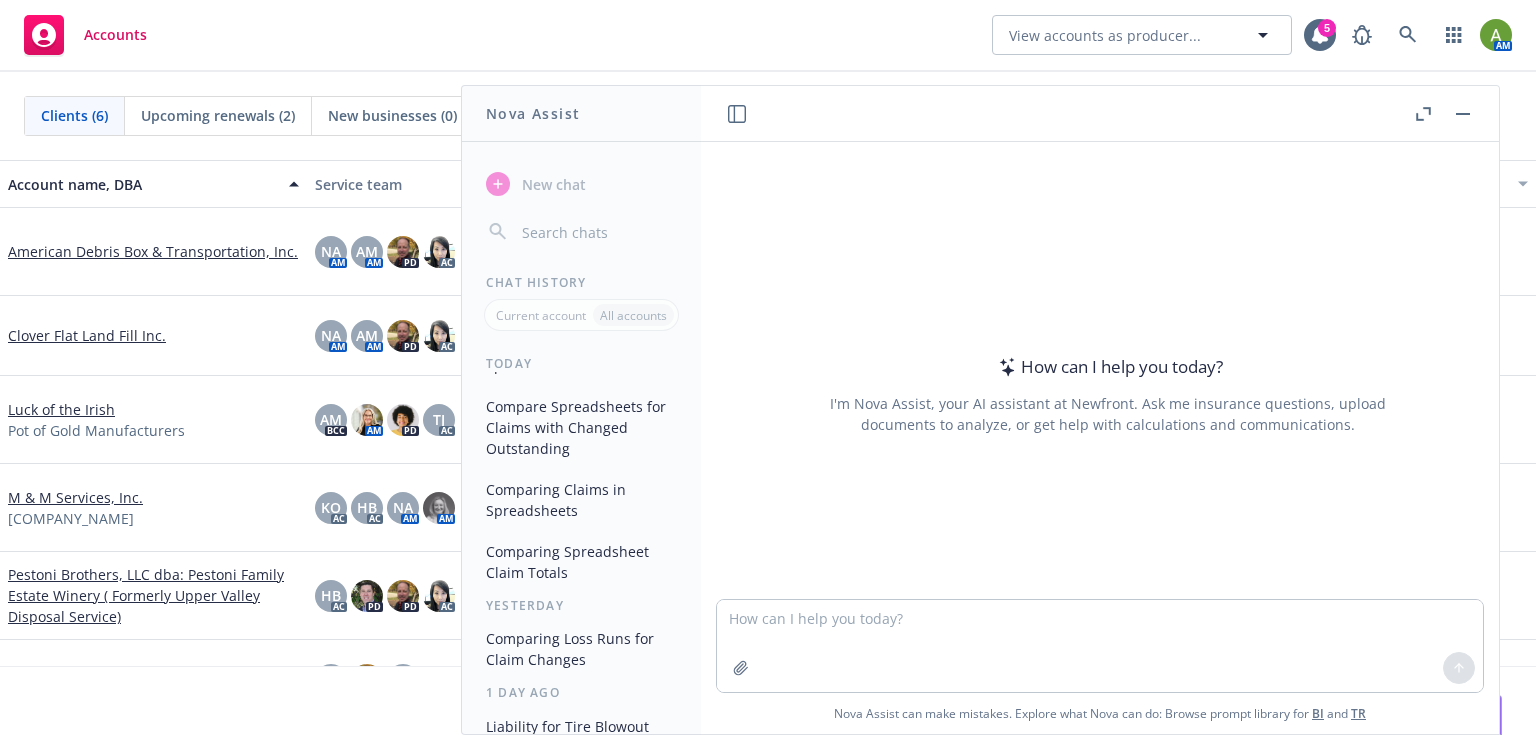 scroll, scrollTop: 80, scrollLeft: 0, axis: vertical 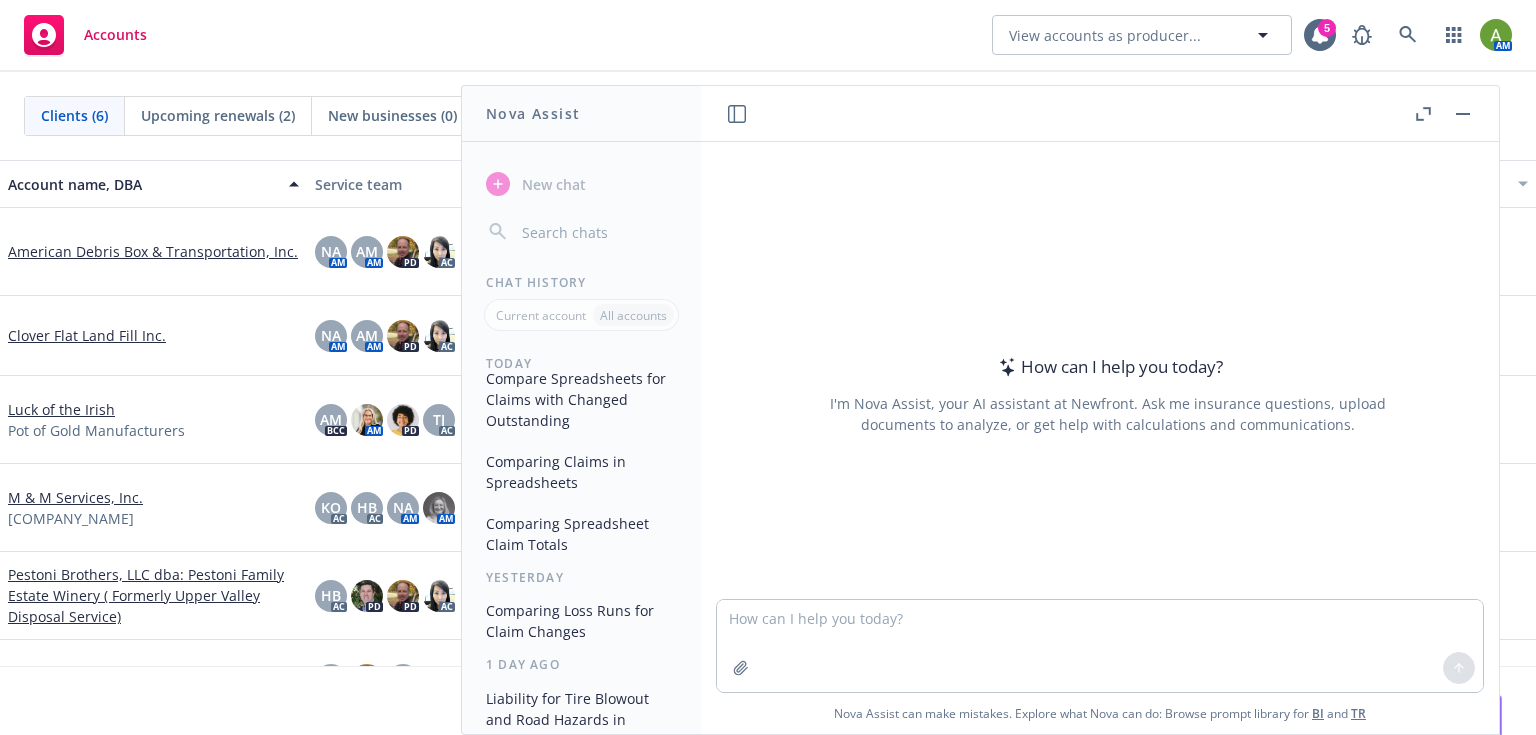 click on "Comparing Spreadsheet Claim Totals" at bounding box center [581, 534] 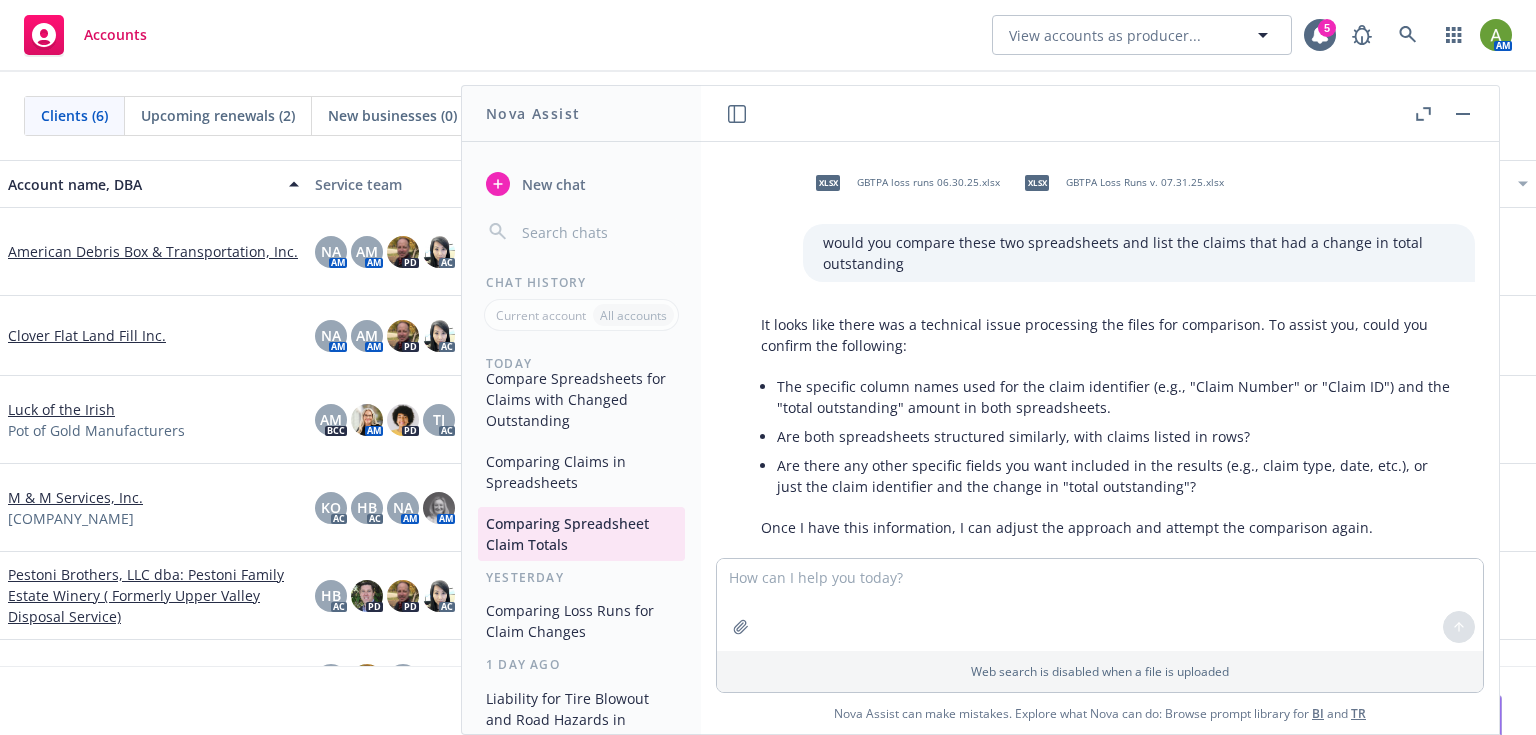 scroll, scrollTop: 0, scrollLeft: 0, axis: both 